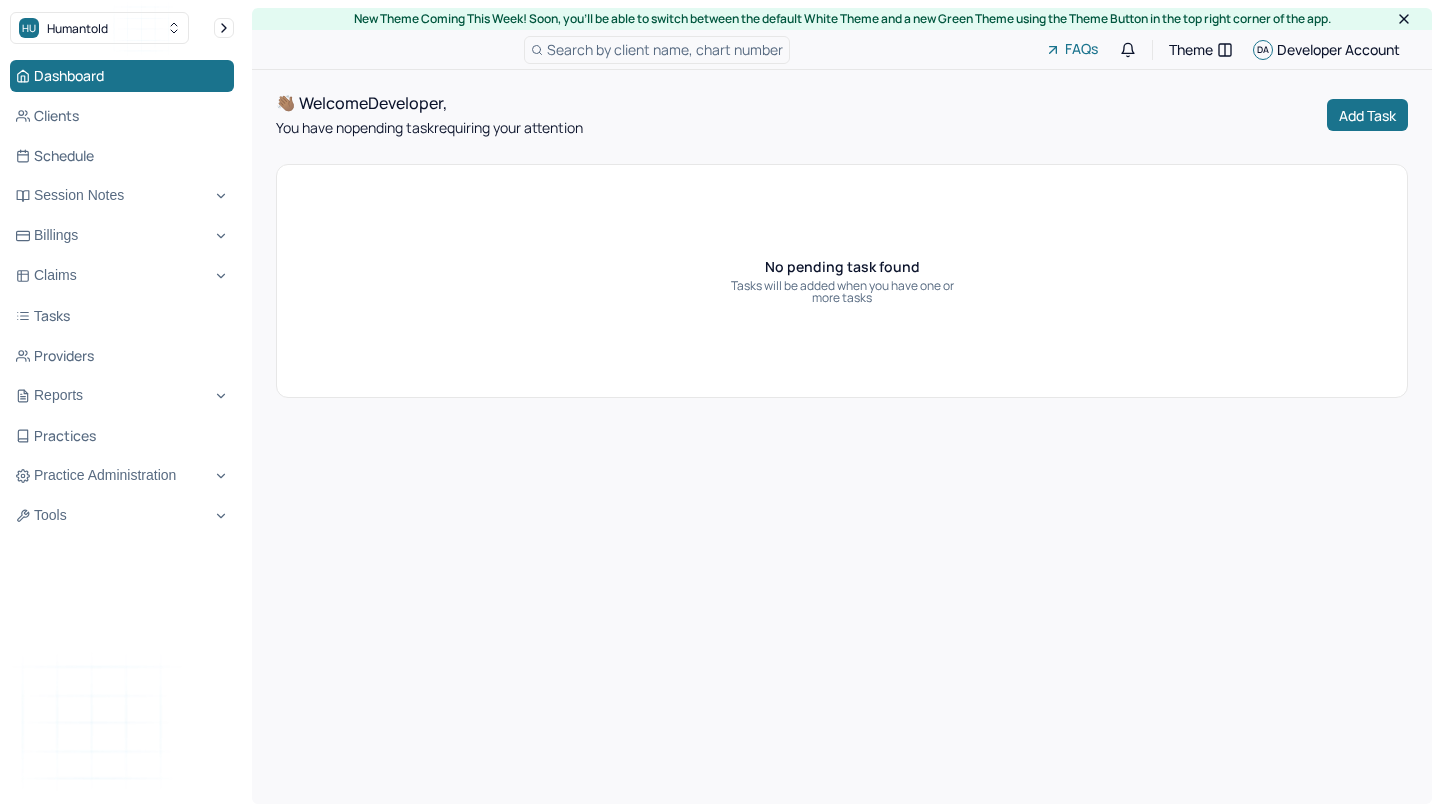 scroll, scrollTop: 0, scrollLeft: 0, axis: both 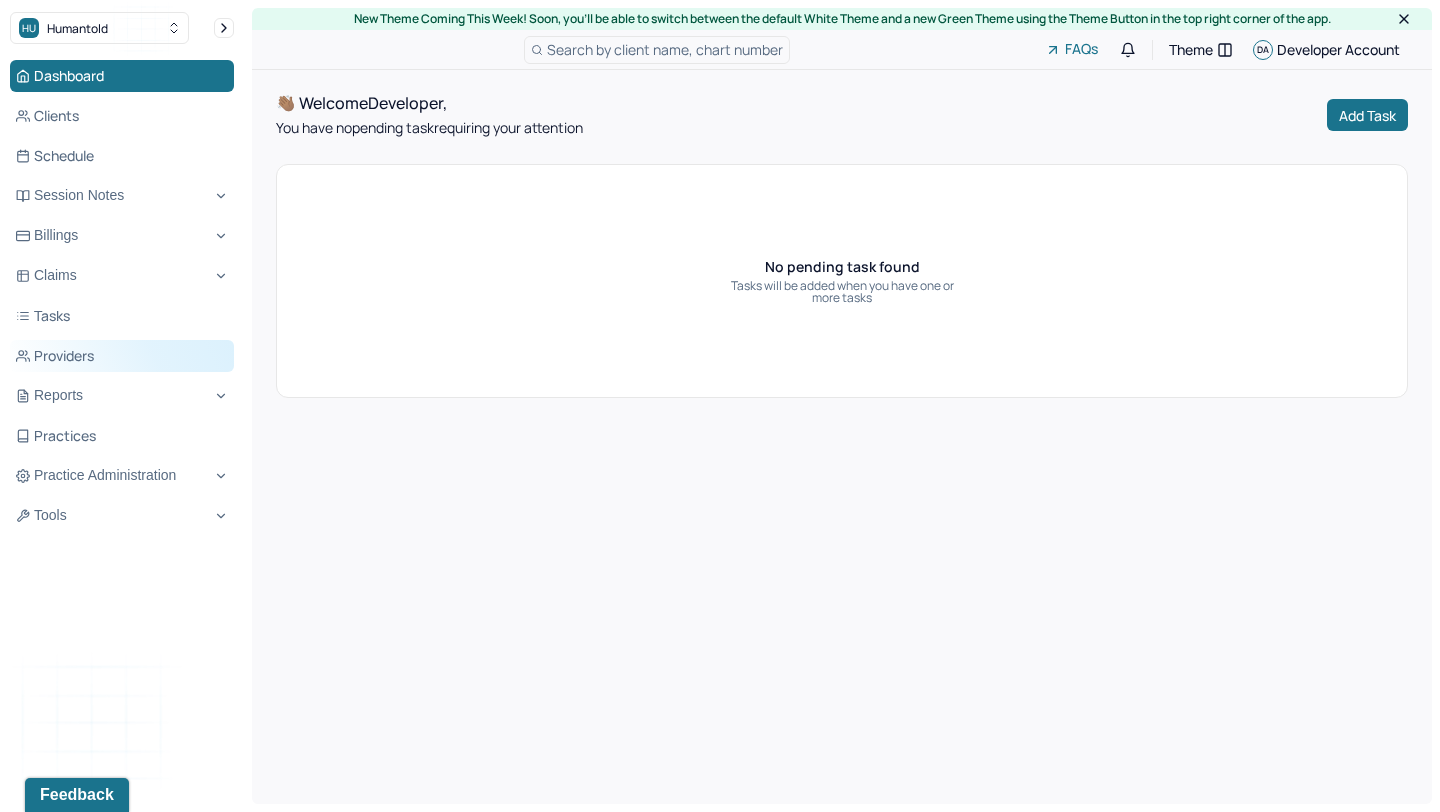 click on "Providers" at bounding box center [122, 356] 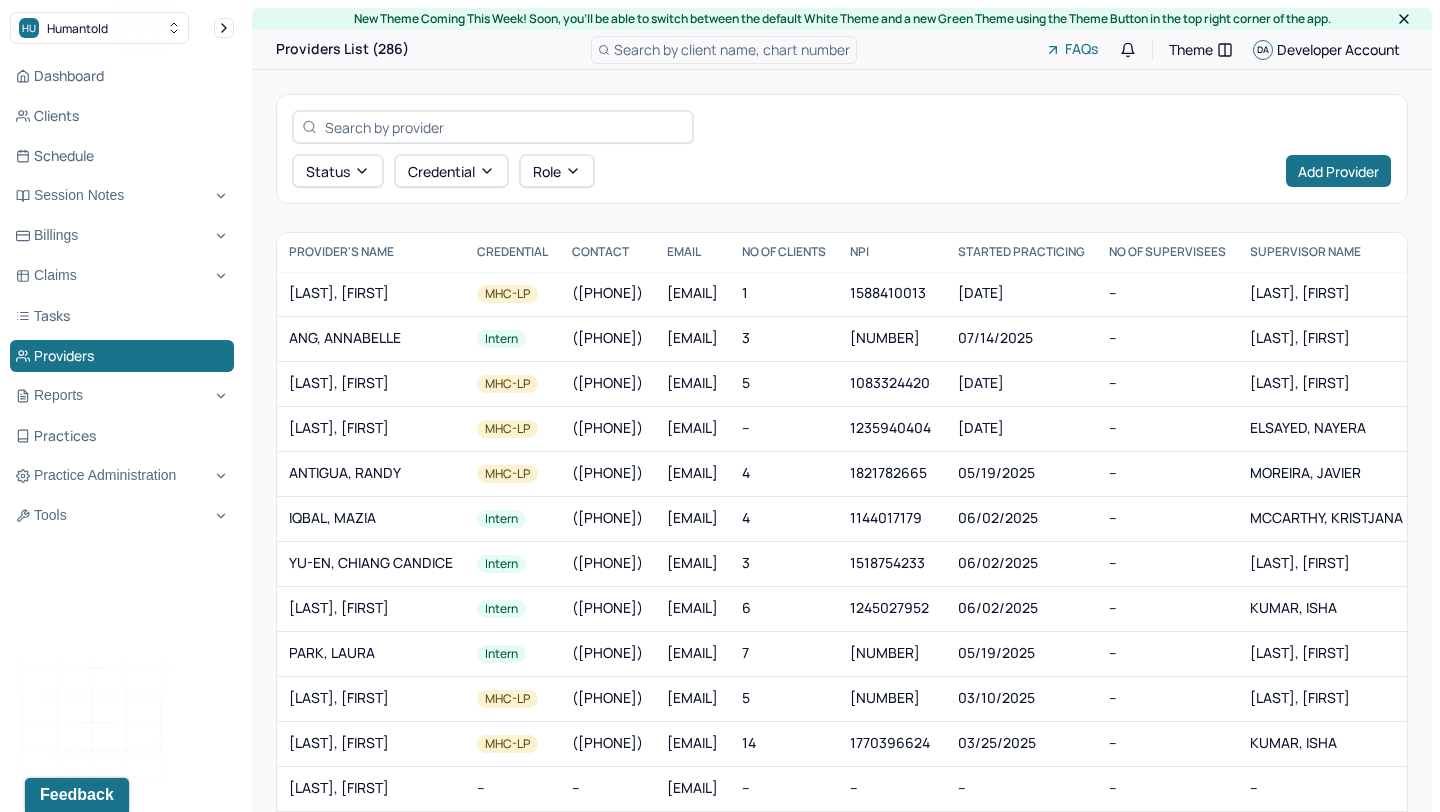 click at bounding box center [504, 127] 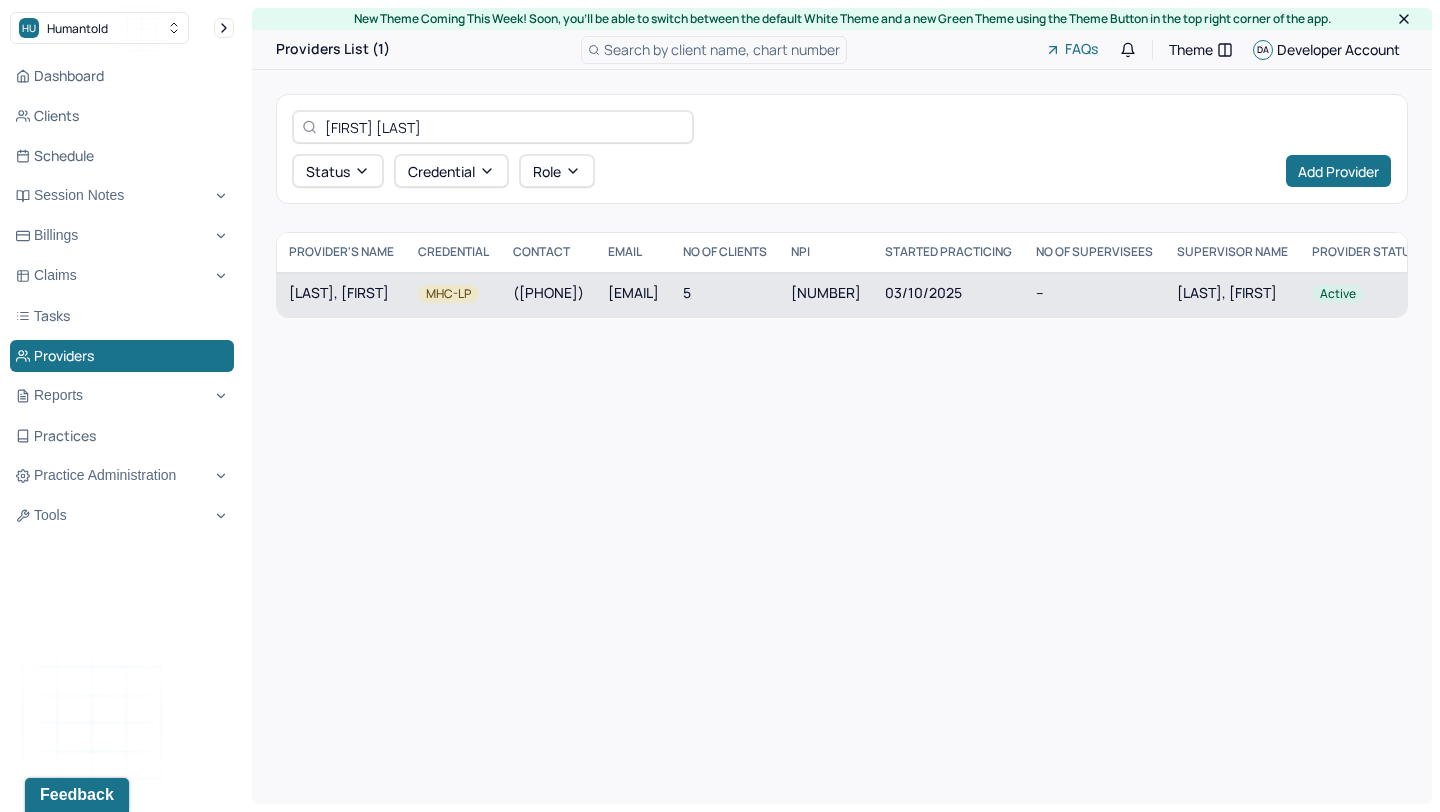 type on "Breanna Trowbridge" 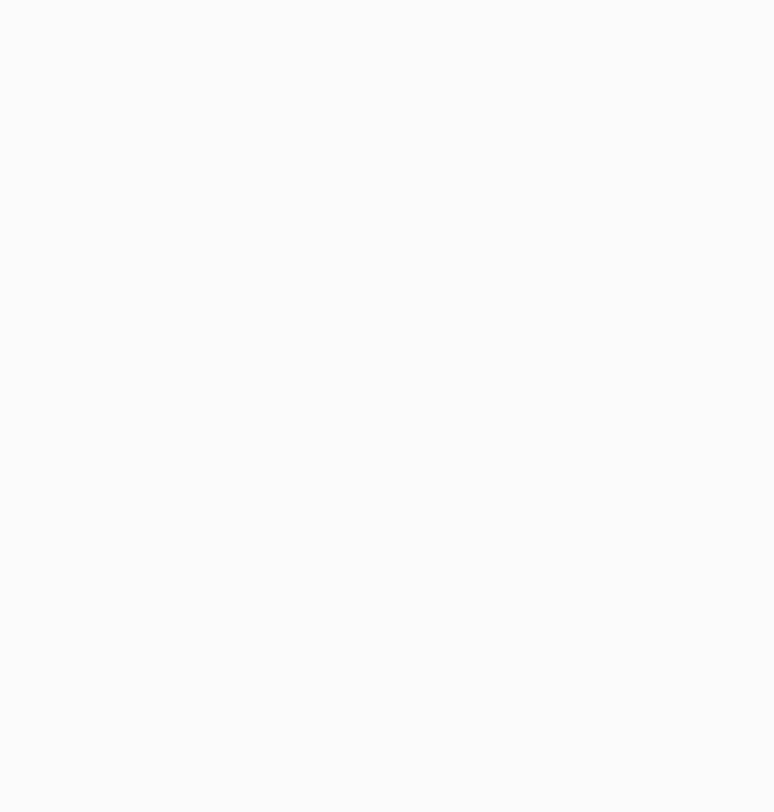 scroll, scrollTop: 0, scrollLeft: 0, axis: both 